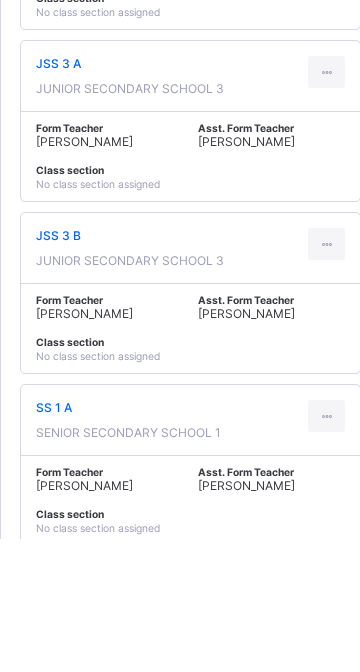 scroll, scrollTop: 3504, scrollLeft: 0, axis: vertical 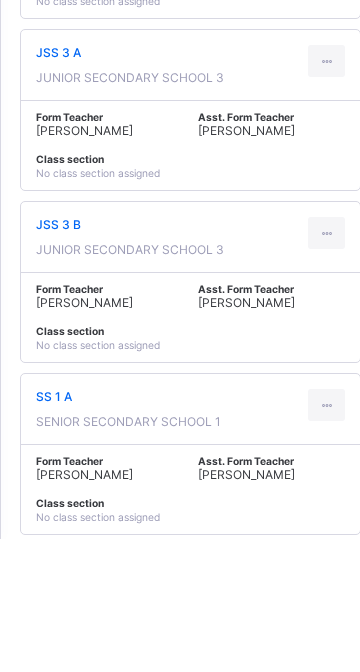 click on "SENIOR SECONDARY SCHOOL 1" at bounding box center (128, 555) 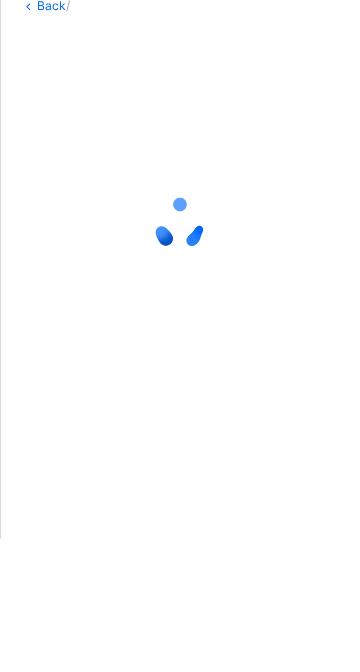 scroll, scrollTop: 0, scrollLeft: 0, axis: both 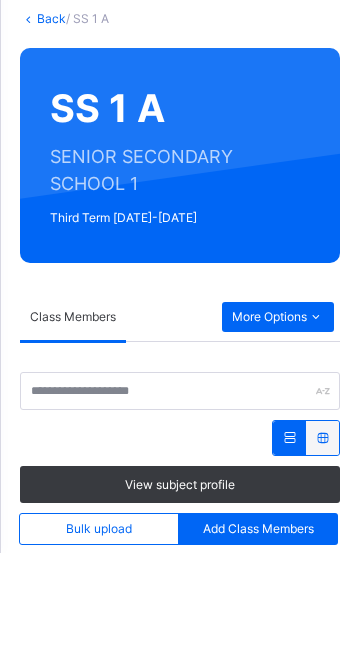 click at bounding box center [315, 437] 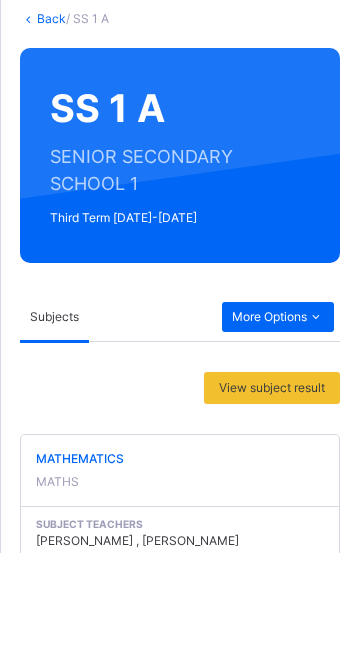 scroll, scrollTop: 171, scrollLeft: 0, axis: vertical 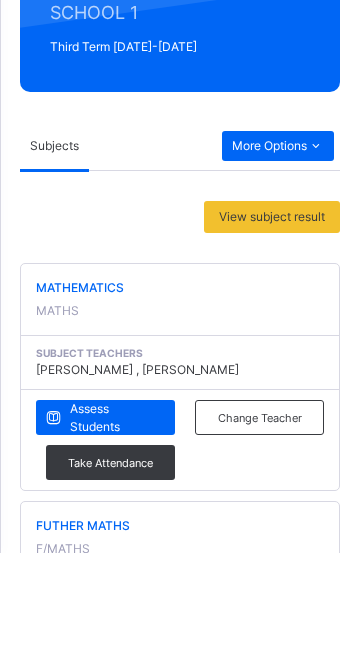 click on "Assess Students" at bounding box center [115, 538] 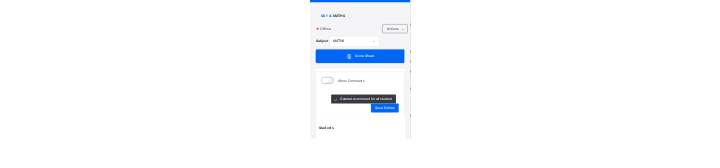 scroll, scrollTop: 1064, scrollLeft: 0, axis: vertical 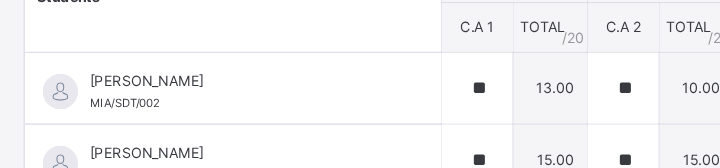 click on "Students" at bounding box center (198, -2) 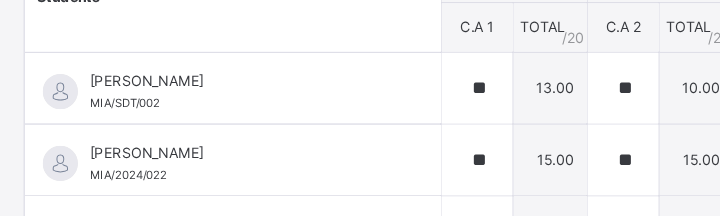 scroll, scrollTop: 287, scrollLeft: 0, axis: vertical 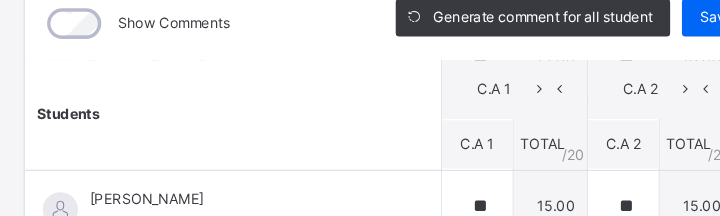 click on "Students" at bounding box center (198, 97) 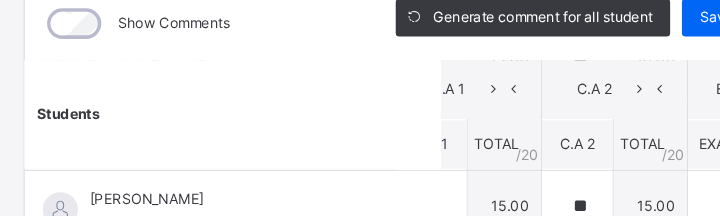 scroll, scrollTop: 305, scrollLeft: 0, axis: vertical 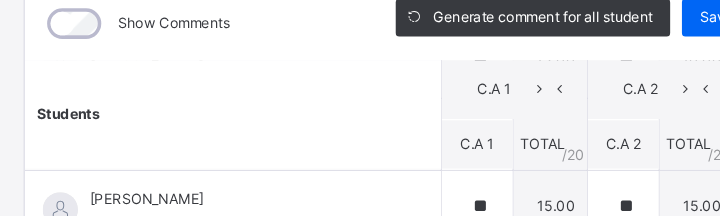 click on "C.A 1" at bounding box center [405, 122] 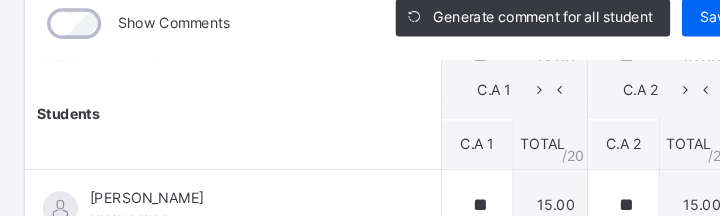 scroll, scrollTop: 303, scrollLeft: 0, axis: vertical 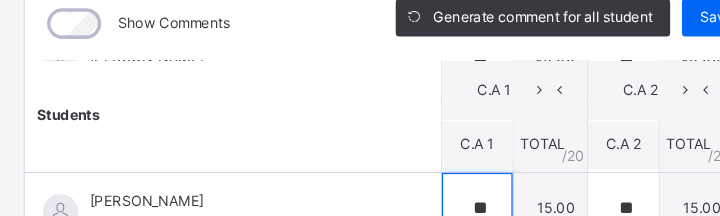 click on "**" at bounding box center [405, 177] 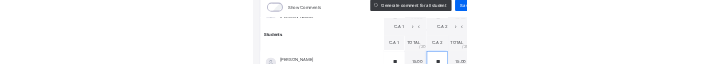 scroll, scrollTop: 1072, scrollLeft: 0, axis: vertical 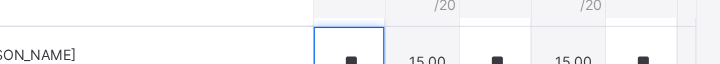 click on "**" at bounding box center (405, 53) 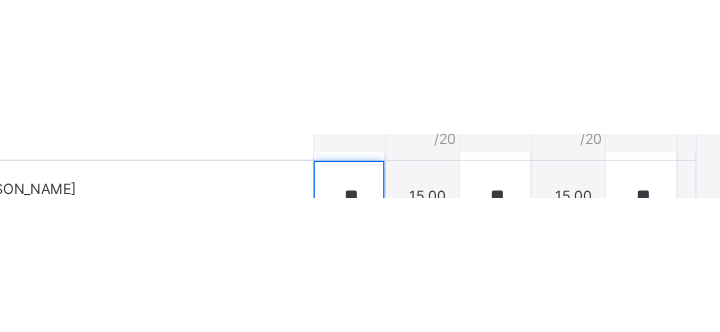 scroll, scrollTop: 652, scrollLeft: 0, axis: vertical 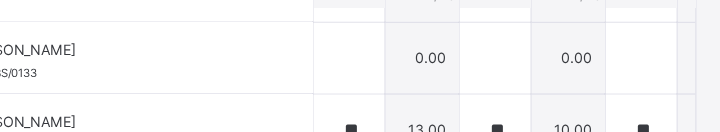 click on "Abdulrazaq  S Kabir MIA/ART/024" at bounding box center (197, 110) 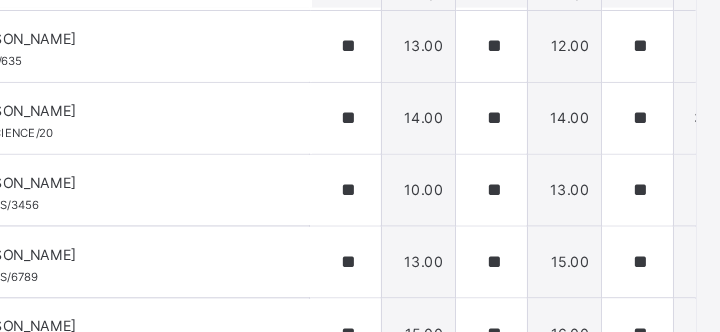 scroll, scrollTop: 1484, scrollLeft: 3, axis: both 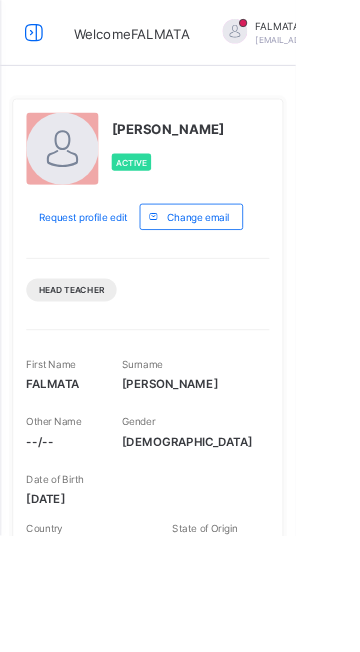 click at bounding box center [42, 39] 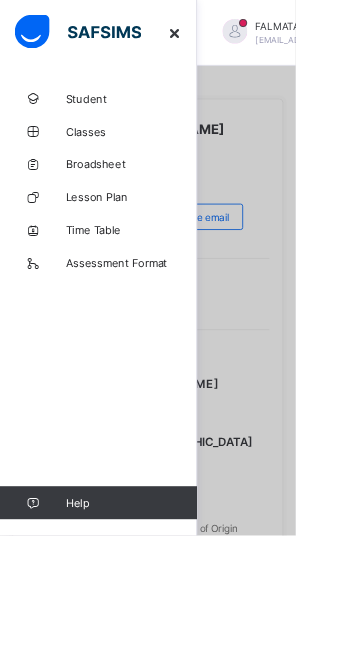 click on "Classes" at bounding box center [120, 160] 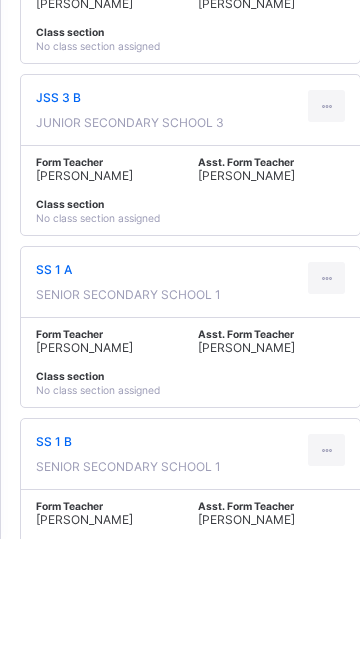 scroll, scrollTop: 3632, scrollLeft: 0, axis: vertical 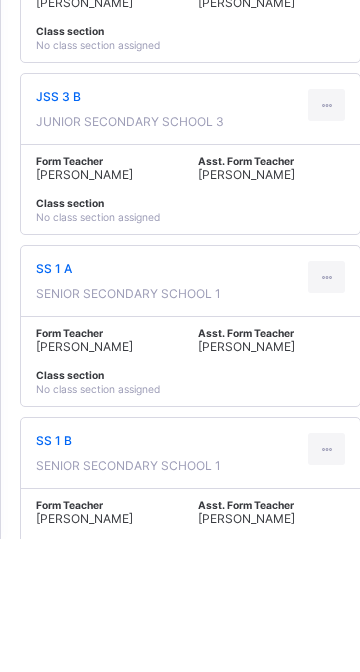 click on "SENIOR SECONDARY SCHOOL 1" at bounding box center [128, 427] 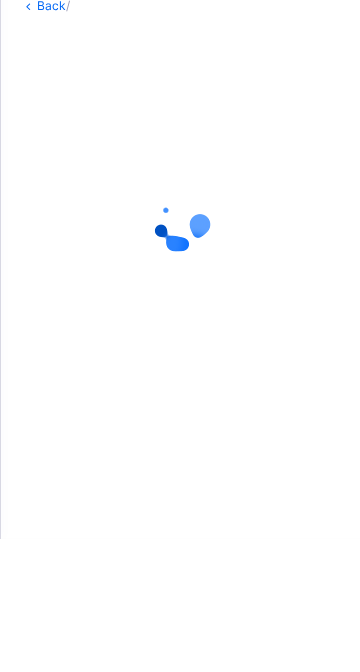 scroll, scrollTop: 0, scrollLeft: 0, axis: both 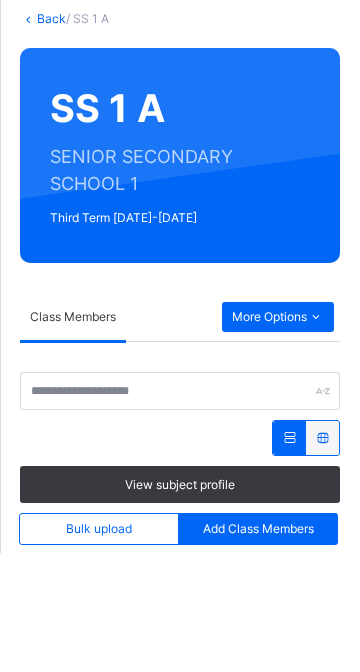 click on "More Options" at bounding box center (278, 437) 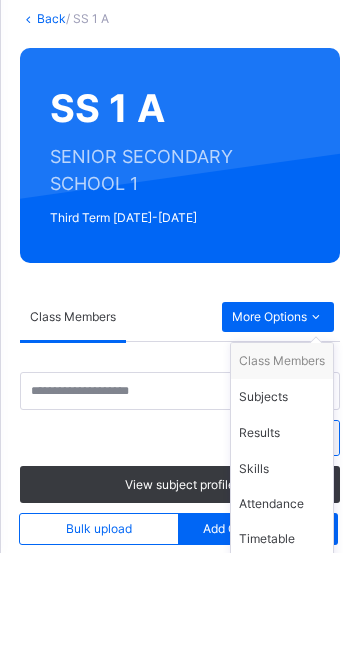 click on "Subjects" at bounding box center [282, 517] 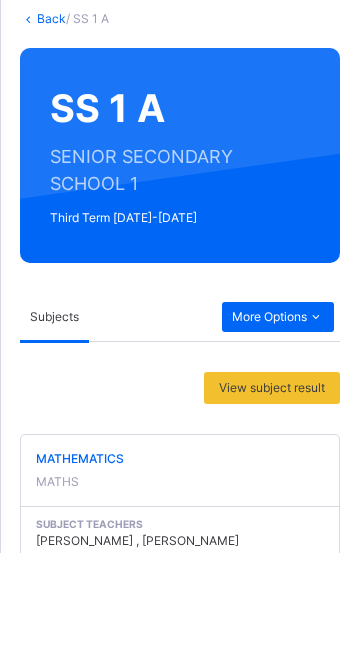 scroll, scrollTop: 405, scrollLeft: 0, axis: vertical 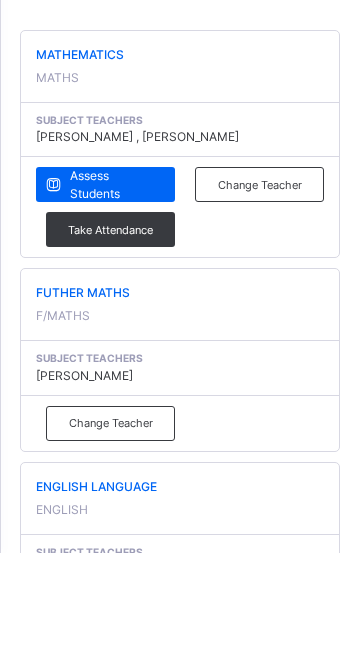 click on "ENGLISH LANGUAGE" at bounding box center [180, 606] 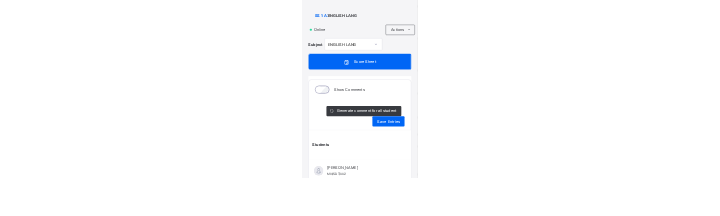 scroll, scrollTop: 834, scrollLeft: 0, axis: vertical 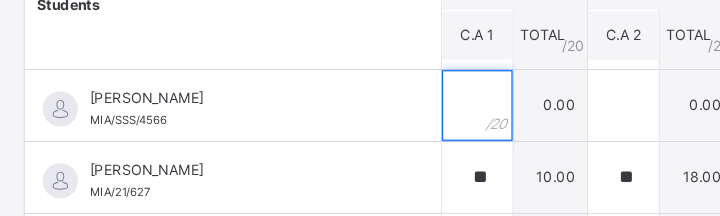 click at bounding box center (405, 122) 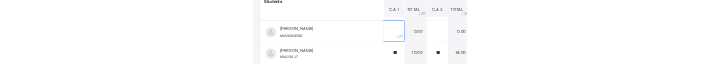 scroll, scrollTop: 857, scrollLeft: 0, axis: vertical 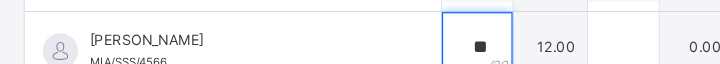 type on "**" 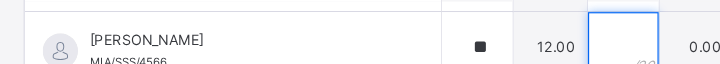 scroll, scrollTop: 857, scrollLeft: 0, axis: vertical 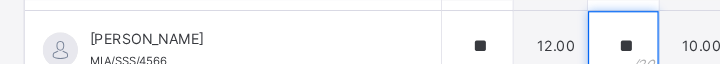 type on "**" 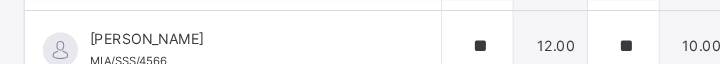type on "**" 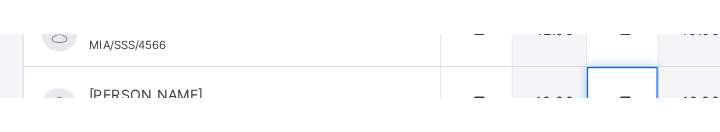scroll, scrollTop: 884, scrollLeft: 0, axis: vertical 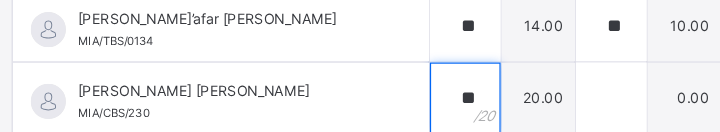 type on "**" 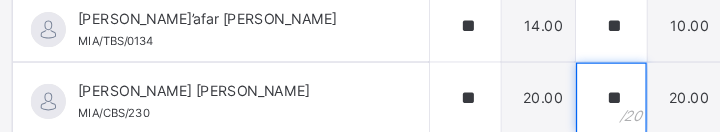 type on "**" 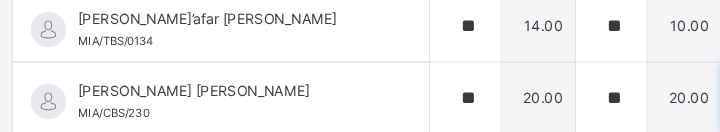 type on "**" 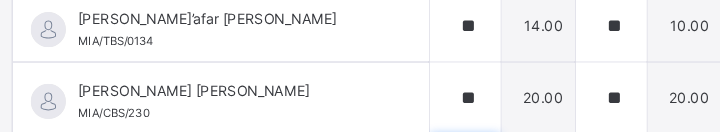 scroll, scrollTop: 710, scrollLeft: 0, axis: vertical 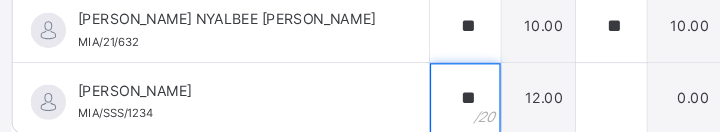 type on "**" 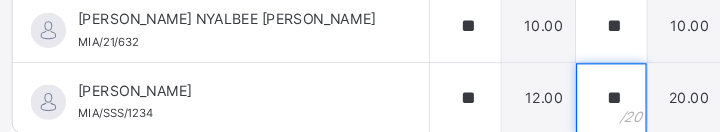 type on "**" 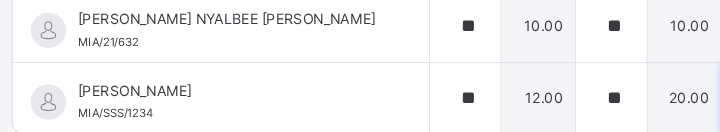 type on "**" 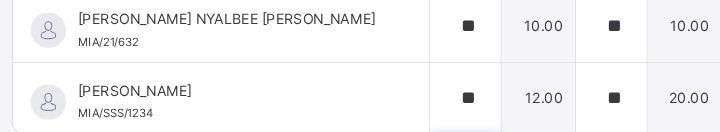 scroll, scrollTop: 910, scrollLeft: 0, axis: vertical 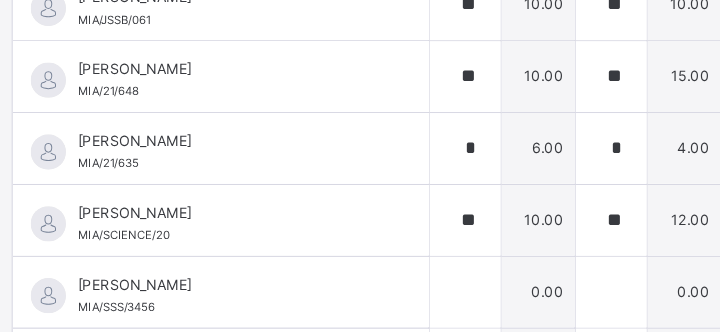click on "**" at bounding box center (653, 65) 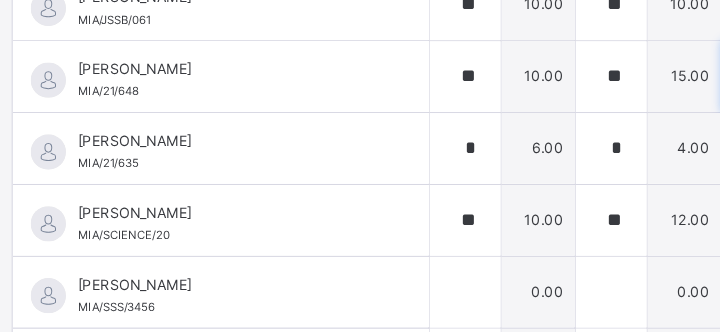 click on "**" at bounding box center (653, 65) 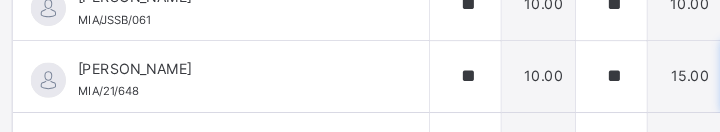 type on "**" 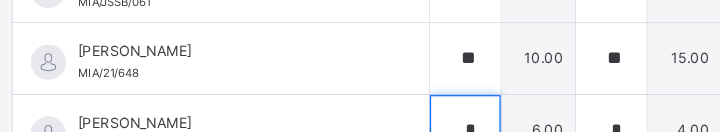scroll, scrollTop: 551, scrollLeft: 0, axis: vertical 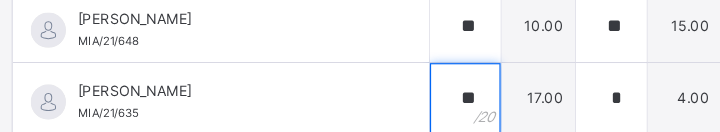 type on "**" 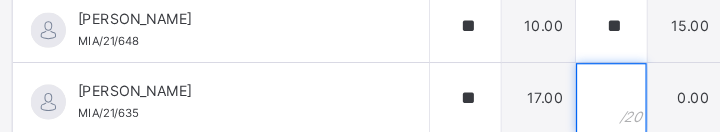 type on "*" 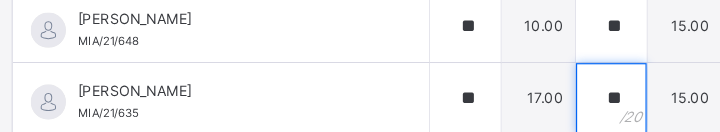 type on "**" 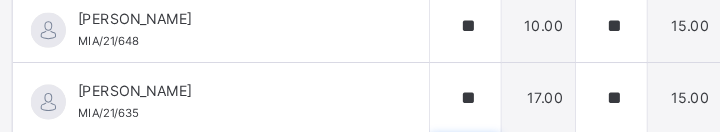 scroll, scrollTop: 646, scrollLeft: 0, axis: vertical 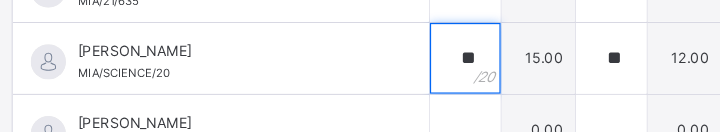 type on "**" 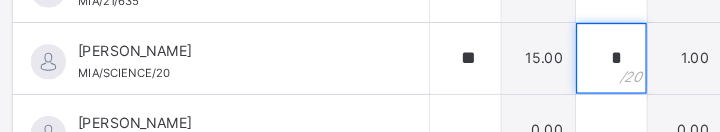 type on "**" 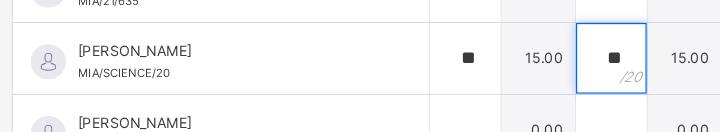 type on "**" 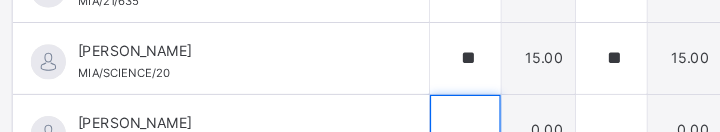 scroll, scrollTop: 673, scrollLeft: 0, axis: vertical 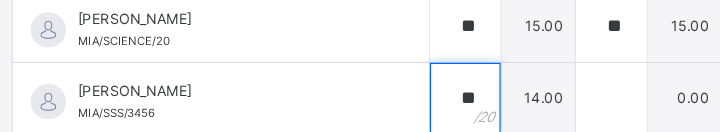 type on "**" 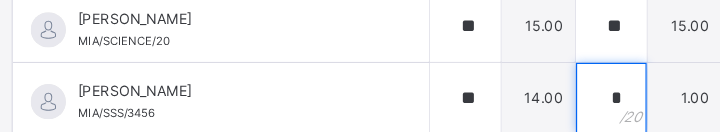 type on "**" 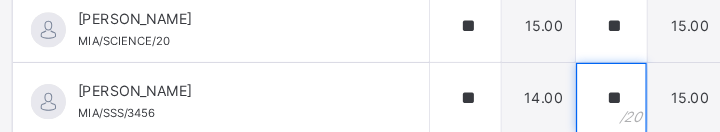 type on "**" 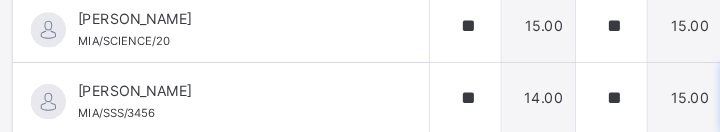 type on "**" 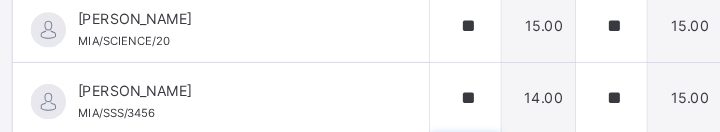 scroll, scrollTop: 1239, scrollLeft: 0, axis: vertical 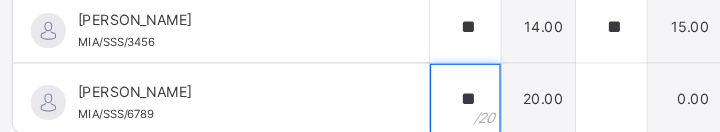 type on "**" 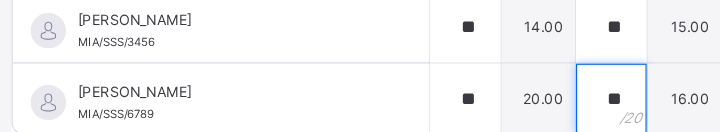 type on "**" 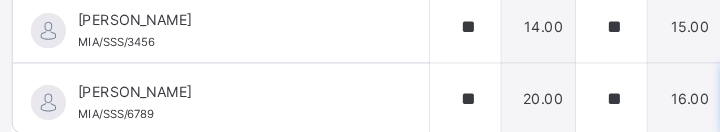 type on "**" 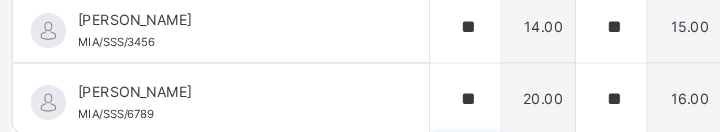 scroll, scrollTop: 1484, scrollLeft: 0, axis: vertical 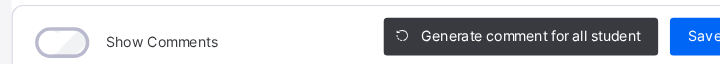 click on "Save Entries" at bounding box center (629, 40) 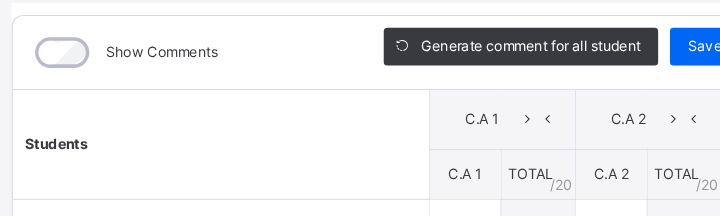 scroll, scrollTop: 828, scrollLeft: 0, axis: vertical 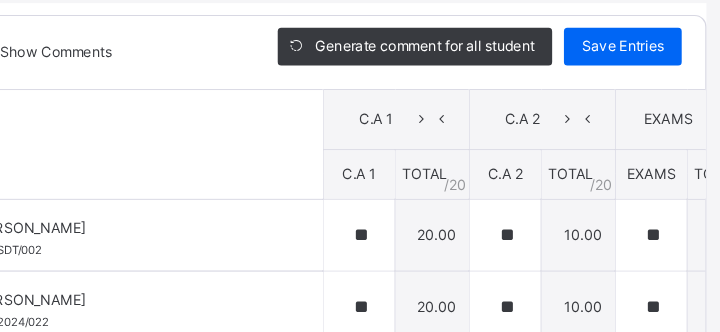 click on "Save Entries" at bounding box center (629, 40) 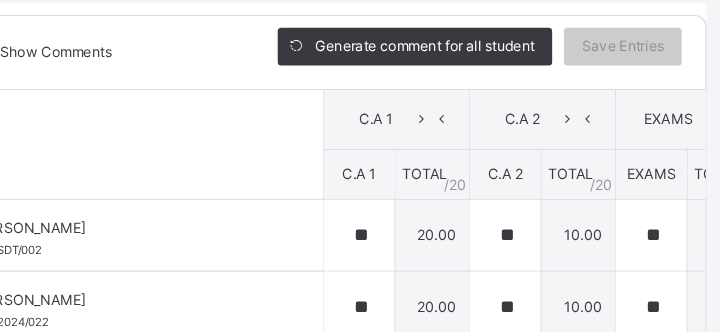 click on "×" at bounding box center [685, -179] 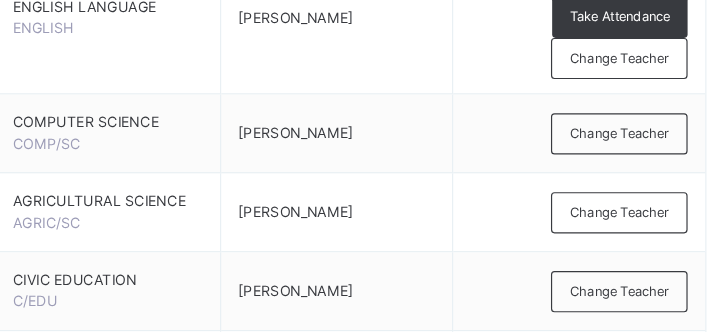 click on "Take Attendance" at bounding box center (626, 14) 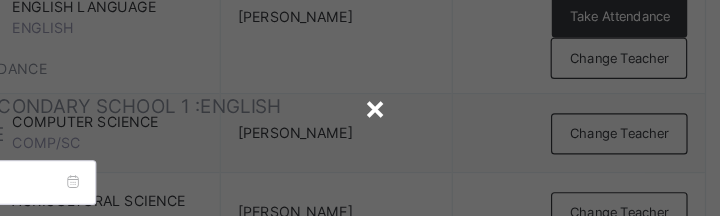 scroll, scrollTop: 0, scrollLeft: 0, axis: both 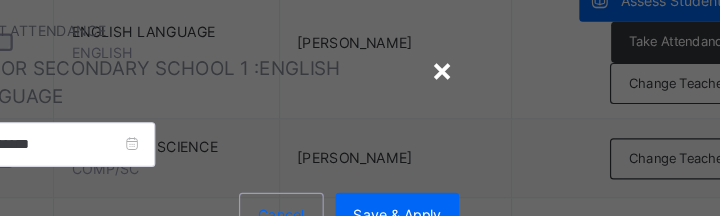 click on "×" at bounding box center [425, 59] 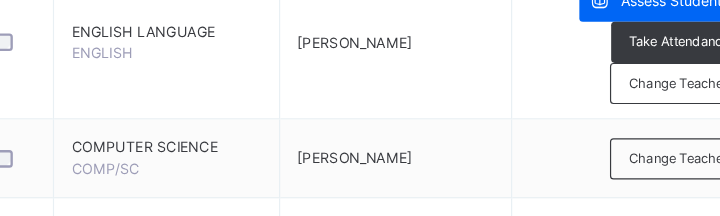 click on "Change Teacher" at bounding box center (626, 70) 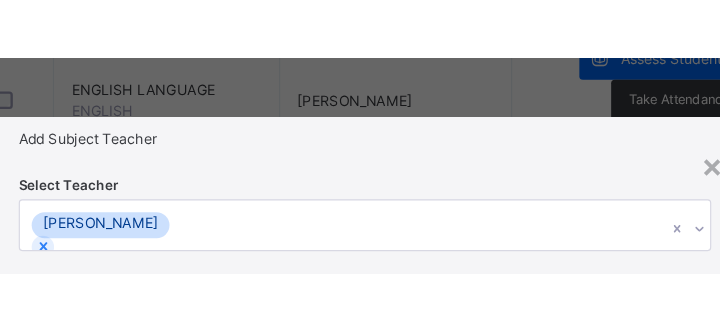 scroll, scrollTop: 780, scrollLeft: 0, axis: vertical 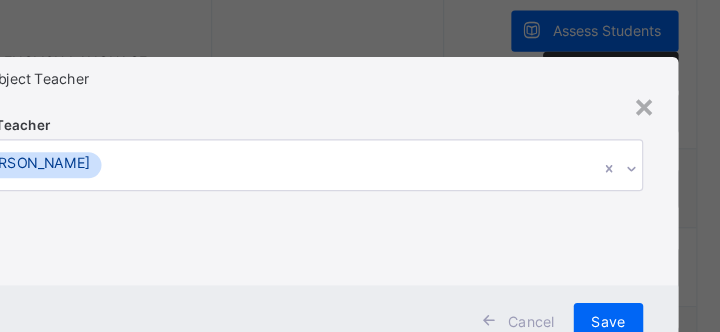 click on "×" at bounding box center (654, 91) 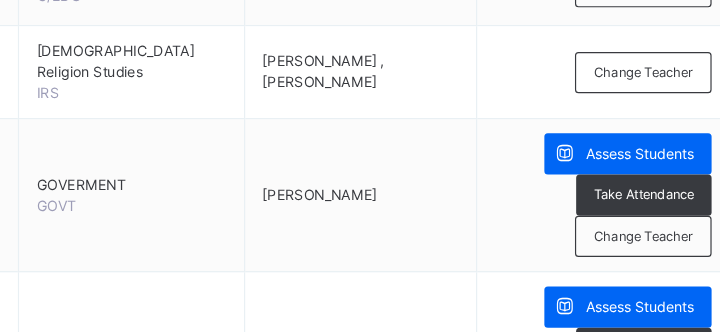 scroll, scrollTop: 1042, scrollLeft: 0, axis: vertical 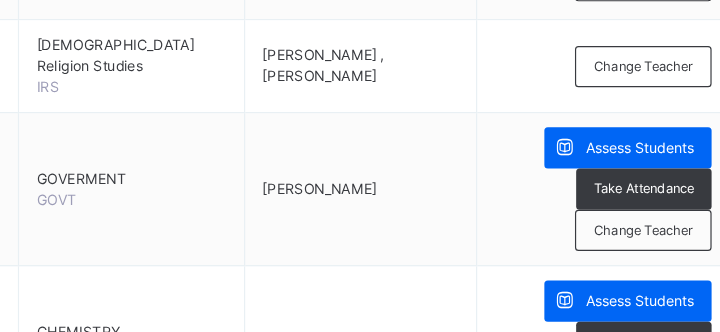 click on "Assess Students" at bounding box center [623, 176] 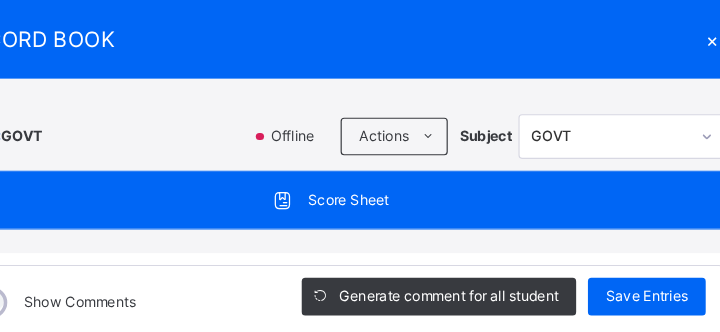 type on "**" 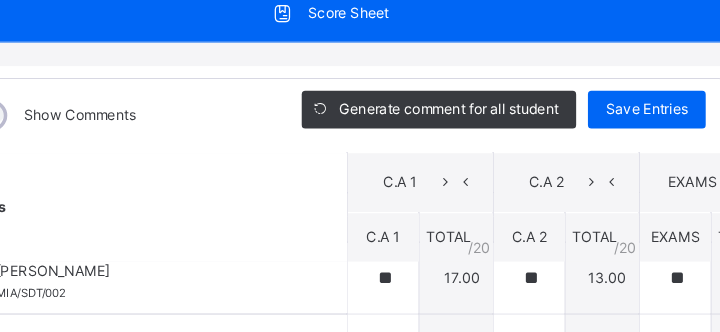 scroll, scrollTop: 10, scrollLeft: 0, axis: vertical 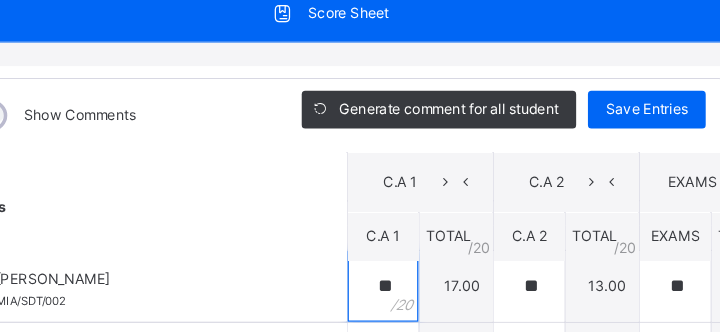 click on "**" at bounding box center [405, 293] 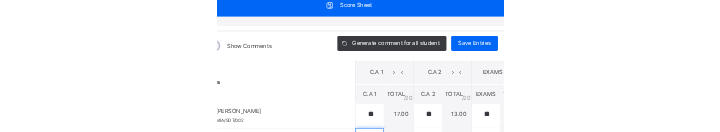 scroll, scrollTop: 1072, scrollLeft: 0, axis: vertical 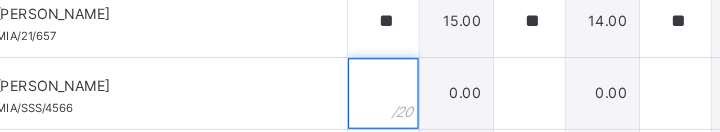 click at bounding box center (405, 99) 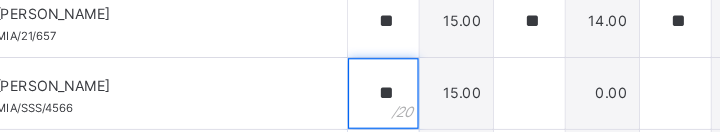 type on "**" 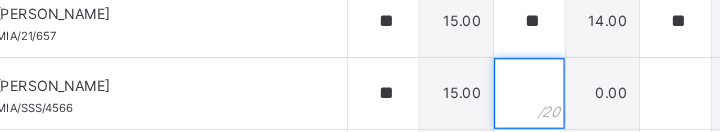 click at bounding box center (529, 99) 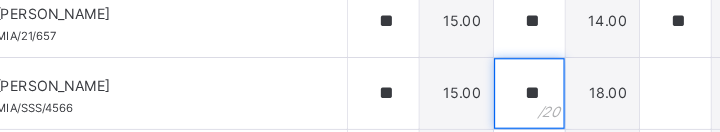 type on "**" 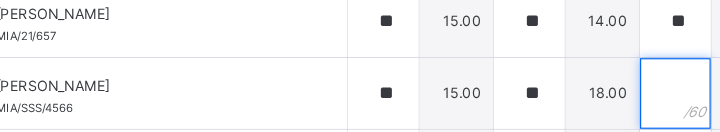 click at bounding box center [653, 99] 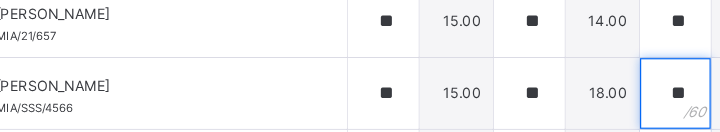 type on "**" 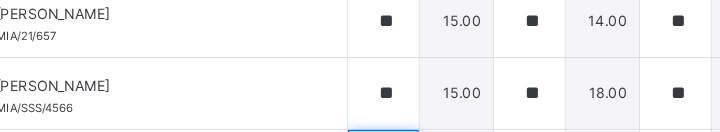 scroll, scrollTop: 324, scrollLeft: 0, axis: vertical 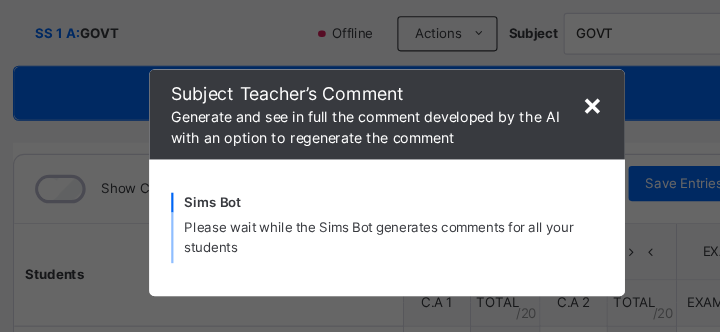 click on "×" at bounding box center (546, 94) 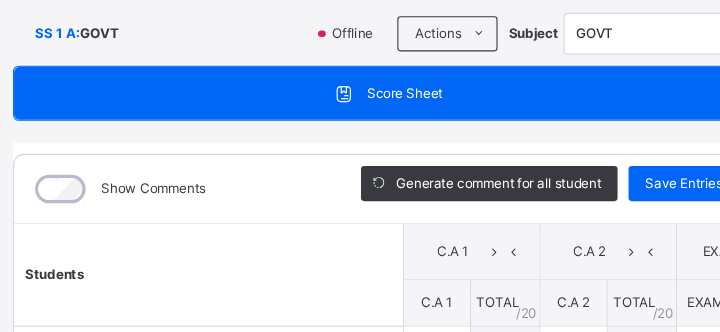 scroll, scrollTop: 199, scrollLeft: 0, axis: vertical 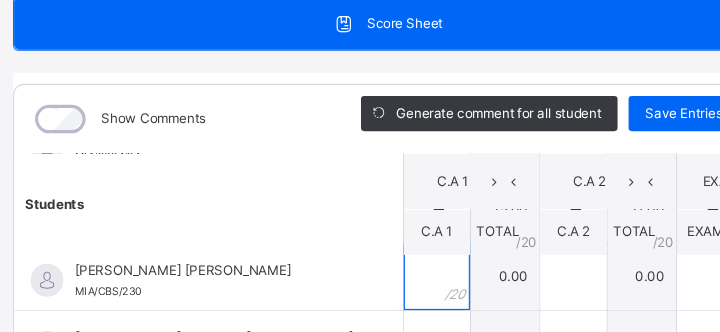click at bounding box center [405, 251] 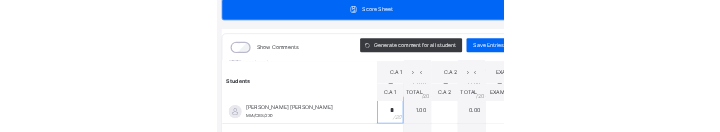 scroll, scrollTop: 1289, scrollLeft: 0, axis: vertical 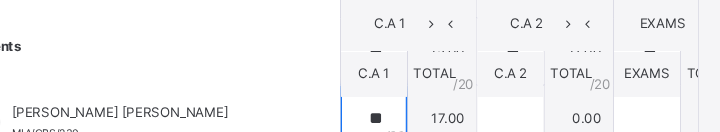 type on "**" 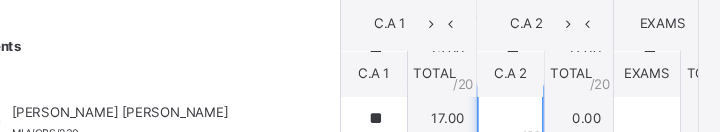scroll, scrollTop: 1289, scrollLeft: 0, axis: vertical 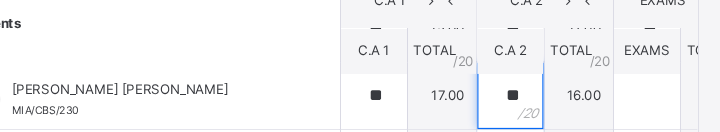 type on "**" 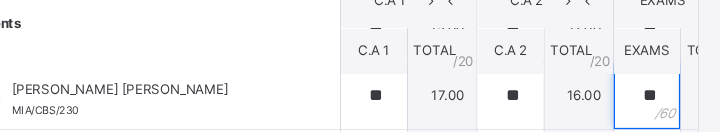 scroll, scrollTop: 1289, scrollLeft: 0, axis: vertical 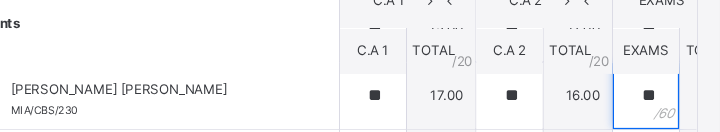 type on "**" 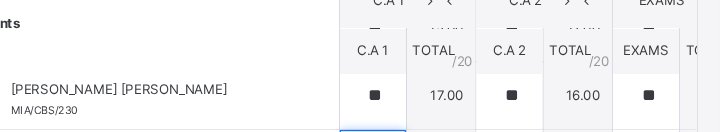 scroll, scrollTop: 446, scrollLeft: 0, axis: vertical 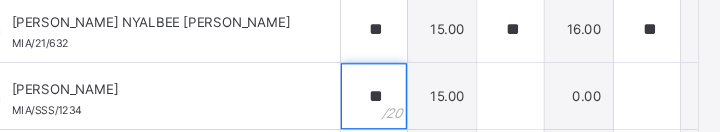 type on "**" 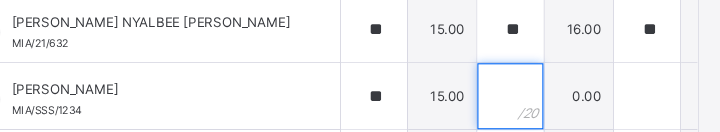 click at bounding box center [529, 99] 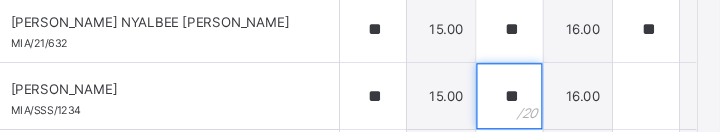 type on "**" 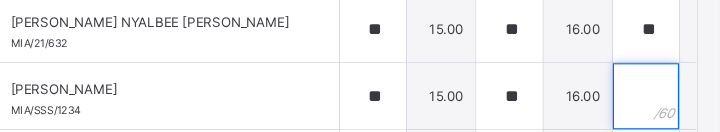 click at bounding box center (653, 99) 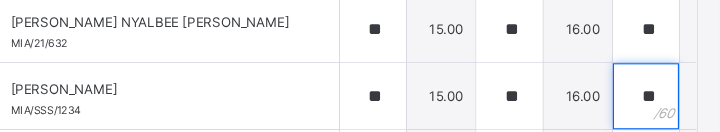 scroll, scrollTop: 1289, scrollLeft: 0, axis: vertical 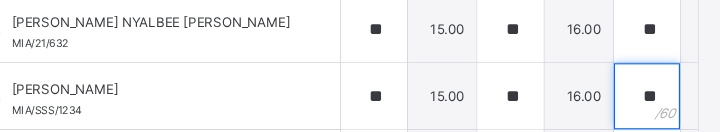 type on "**" 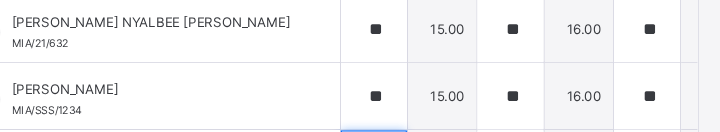scroll, scrollTop: 568, scrollLeft: 0, axis: vertical 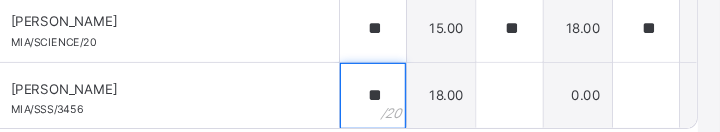 type on "**" 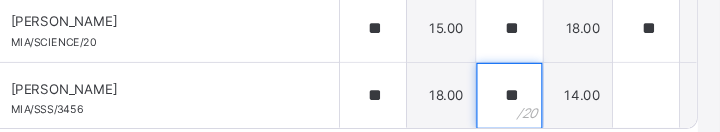 type on "**" 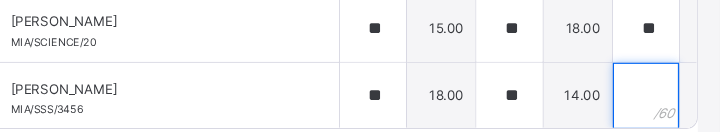 click at bounding box center [653, 99] 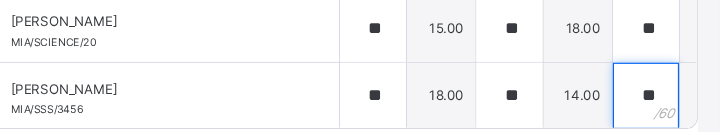 scroll, scrollTop: 1289, scrollLeft: 0, axis: vertical 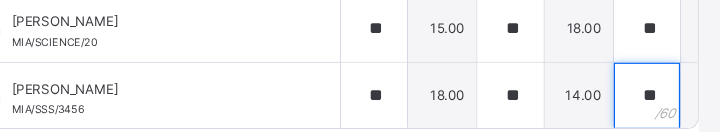 type on "**" 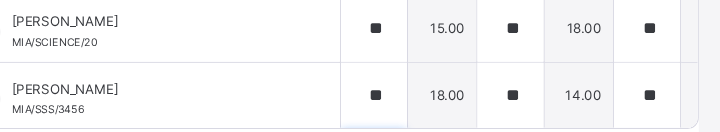 scroll, scrollTop: 1459, scrollLeft: 0, axis: vertical 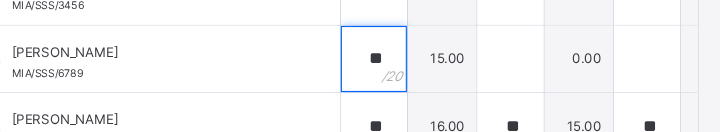 type on "**" 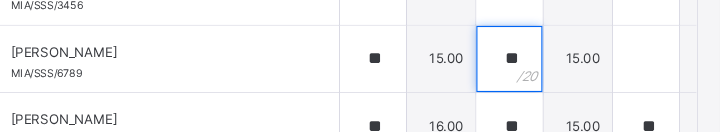 type on "**" 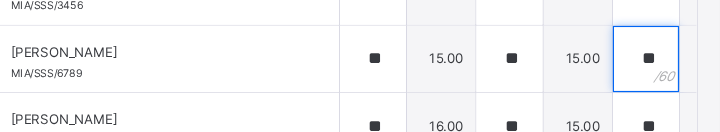 scroll, scrollTop: 1289, scrollLeft: 0, axis: vertical 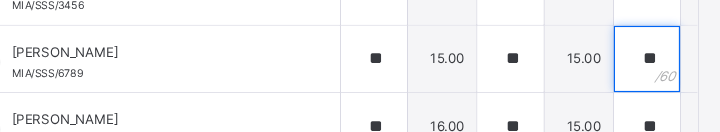 type on "**" 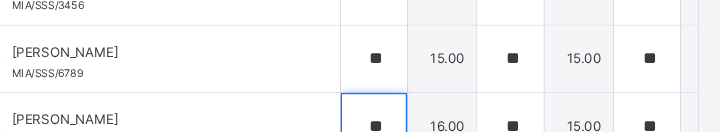 scroll, scrollTop: 551, scrollLeft: 0, axis: vertical 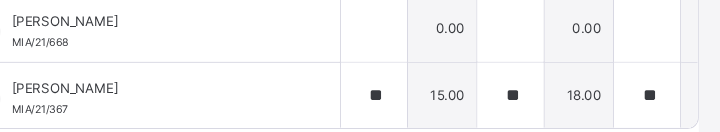 click on "**" at bounding box center [529, -328] 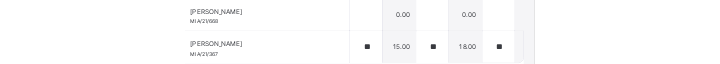 scroll, scrollTop: 1295, scrollLeft: 0, axis: vertical 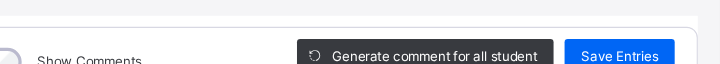 click on "Save Entries" at bounding box center [629, 57] 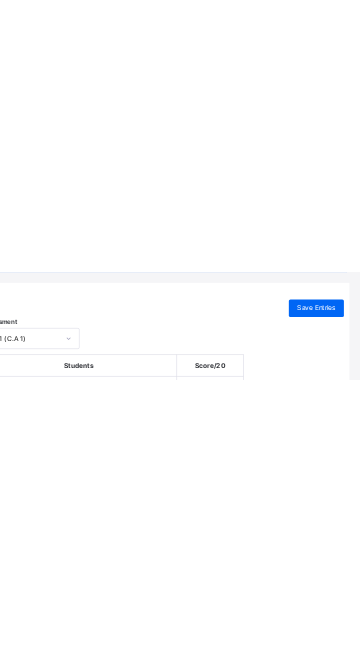 scroll, scrollTop: 1377, scrollLeft: 0, axis: vertical 